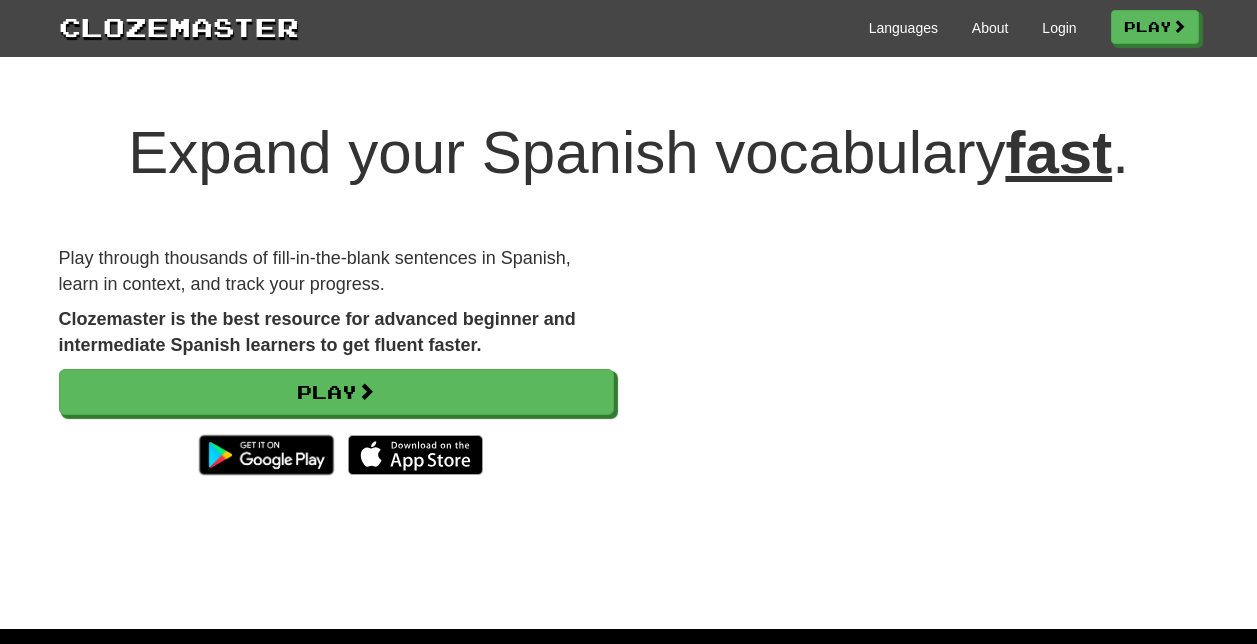 scroll, scrollTop: 0, scrollLeft: 0, axis: both 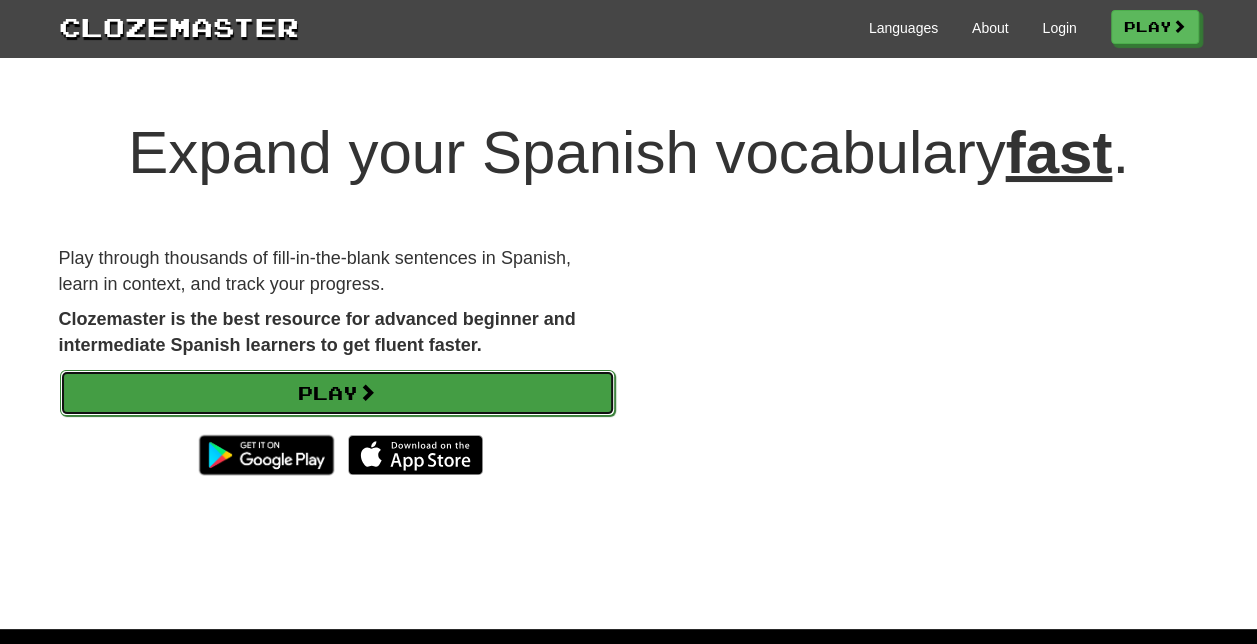 click on "Play" at bounding box center (337, 393) 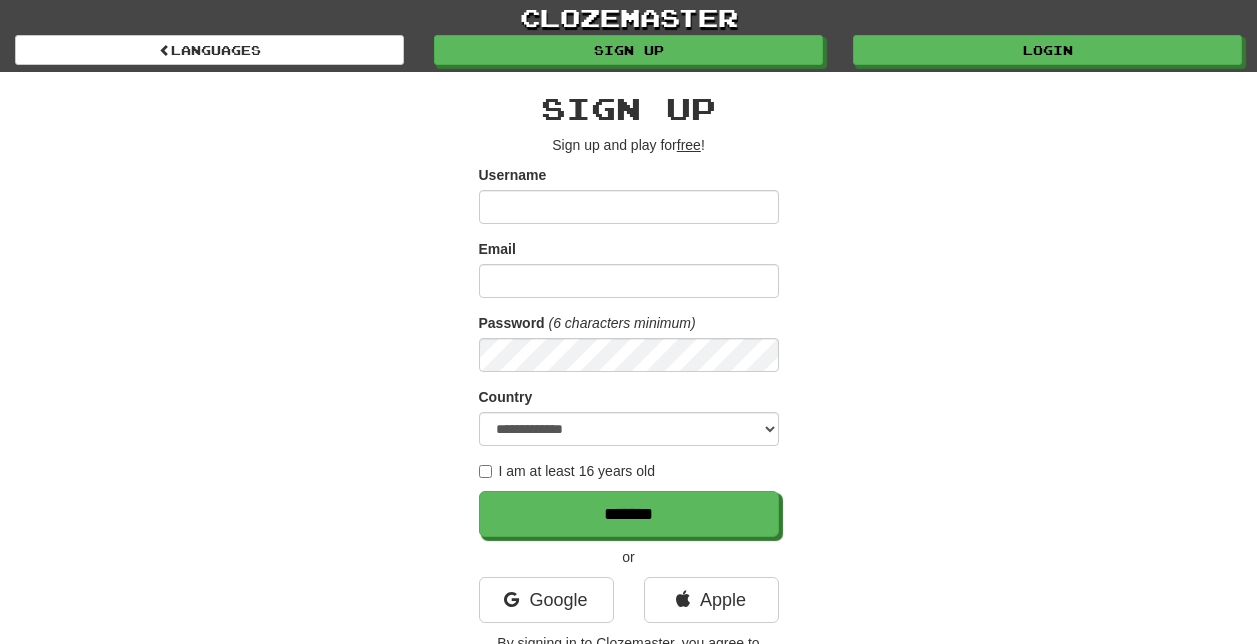 scroll, scrollTop: 0, scrollLeft: 0, axis: both 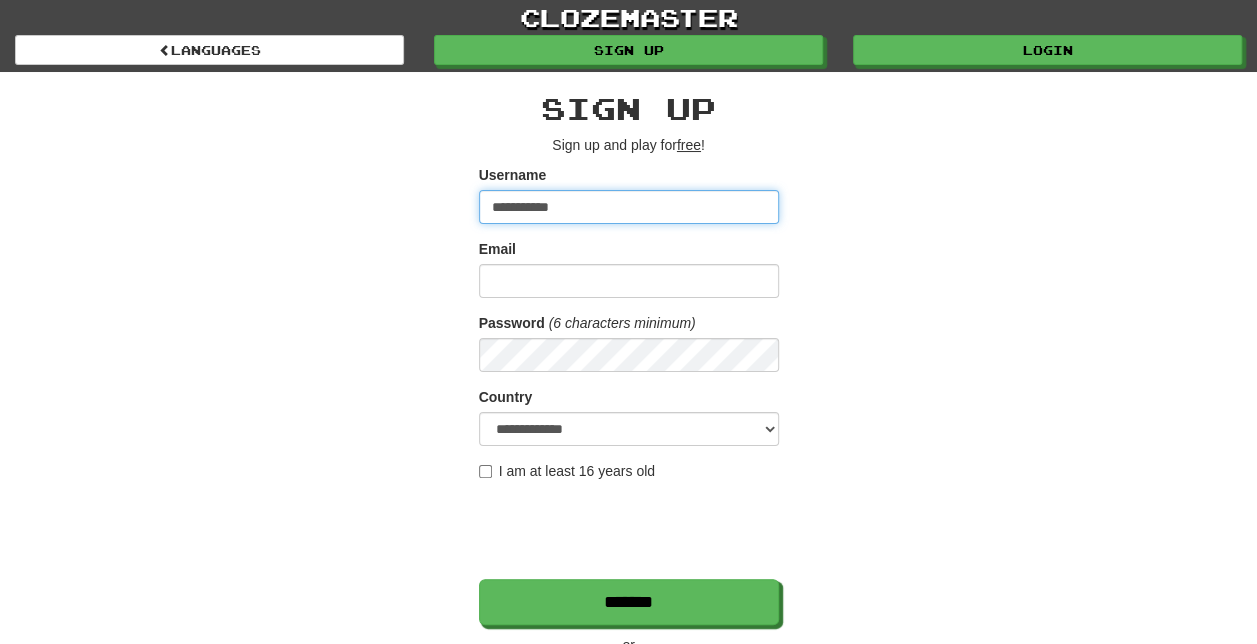 click on "**********" at bounding box center (629, 207) 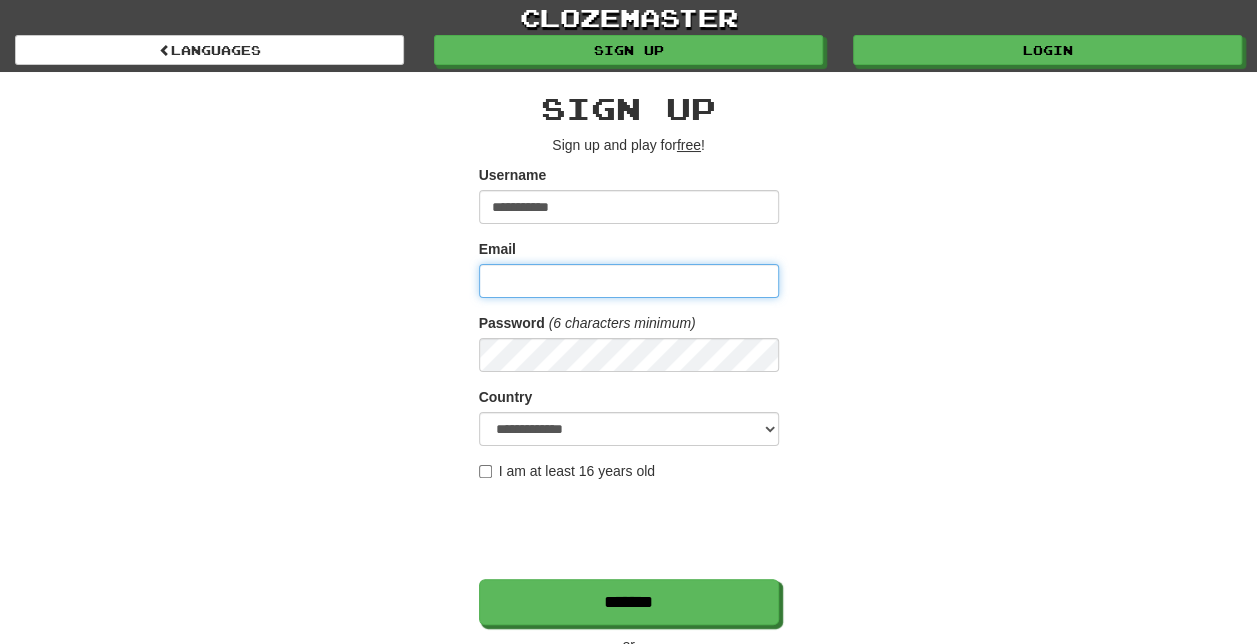 click on "Email" at bounding box center [629, 281] 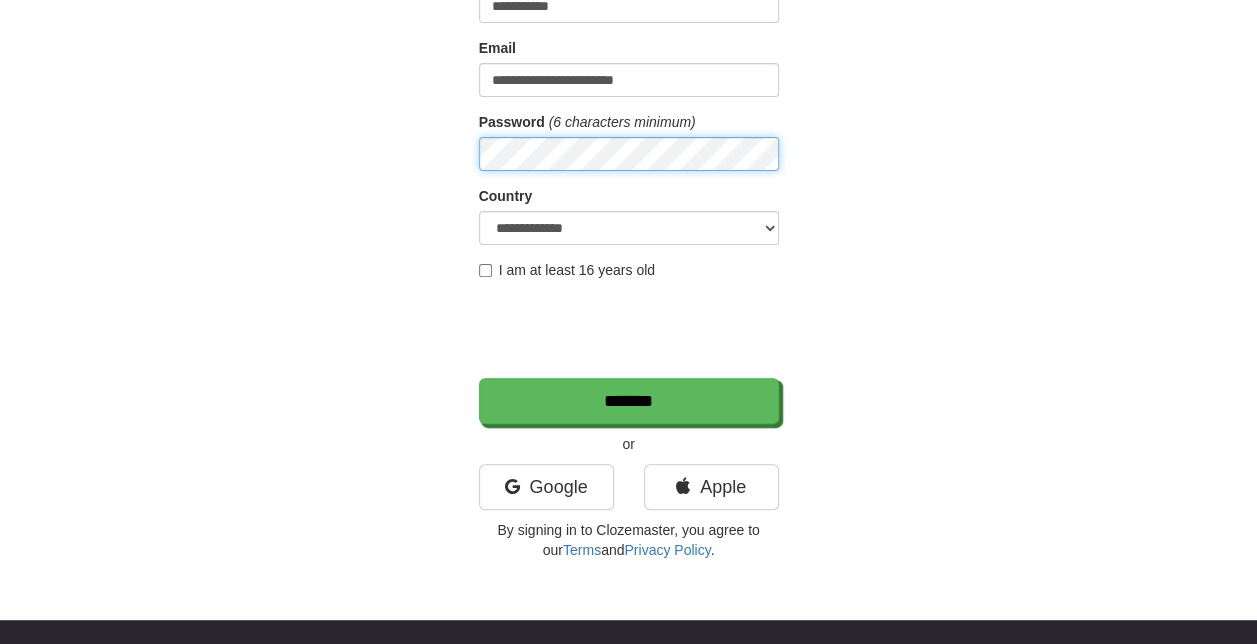 scroll, scrollTop: 204, scrollLeft: 0, axis: vertical 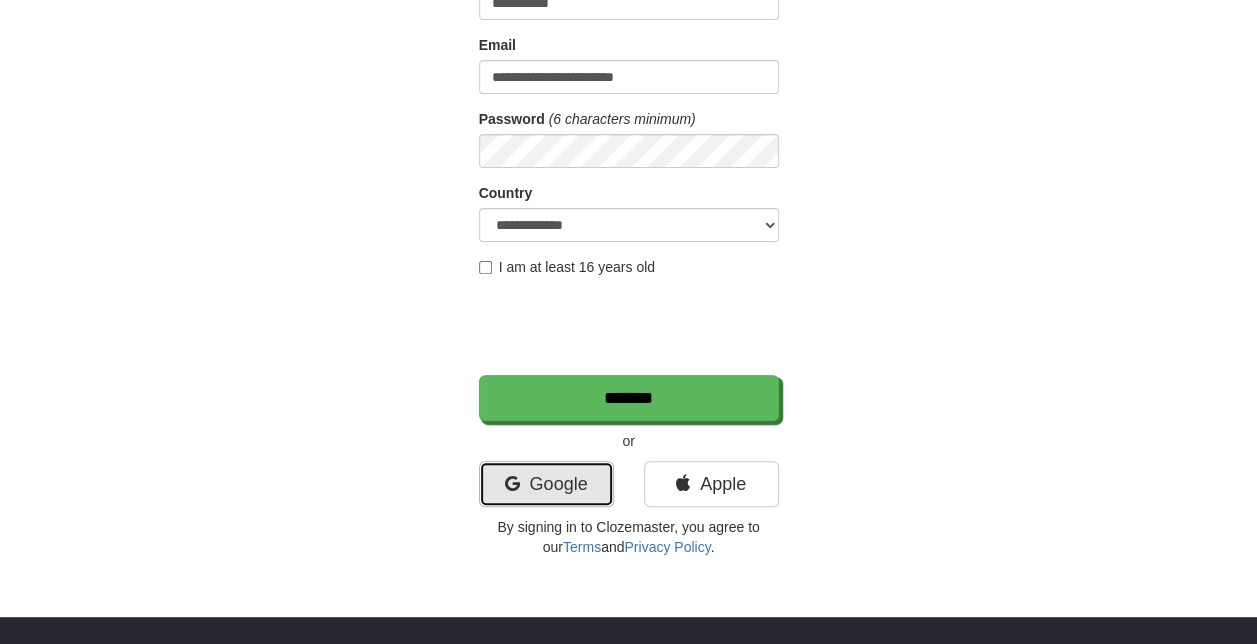 click on "Google" at bounding box center [546, 484] 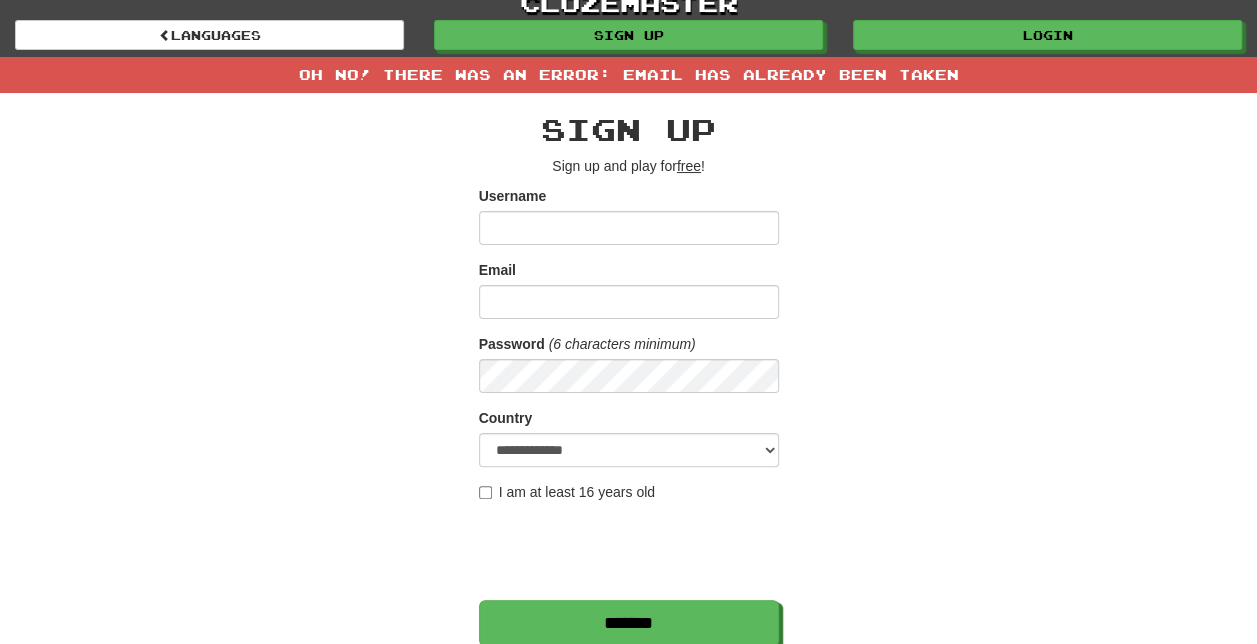 scroll, scrollTop: 0, scrollLeft: 0, axis: both 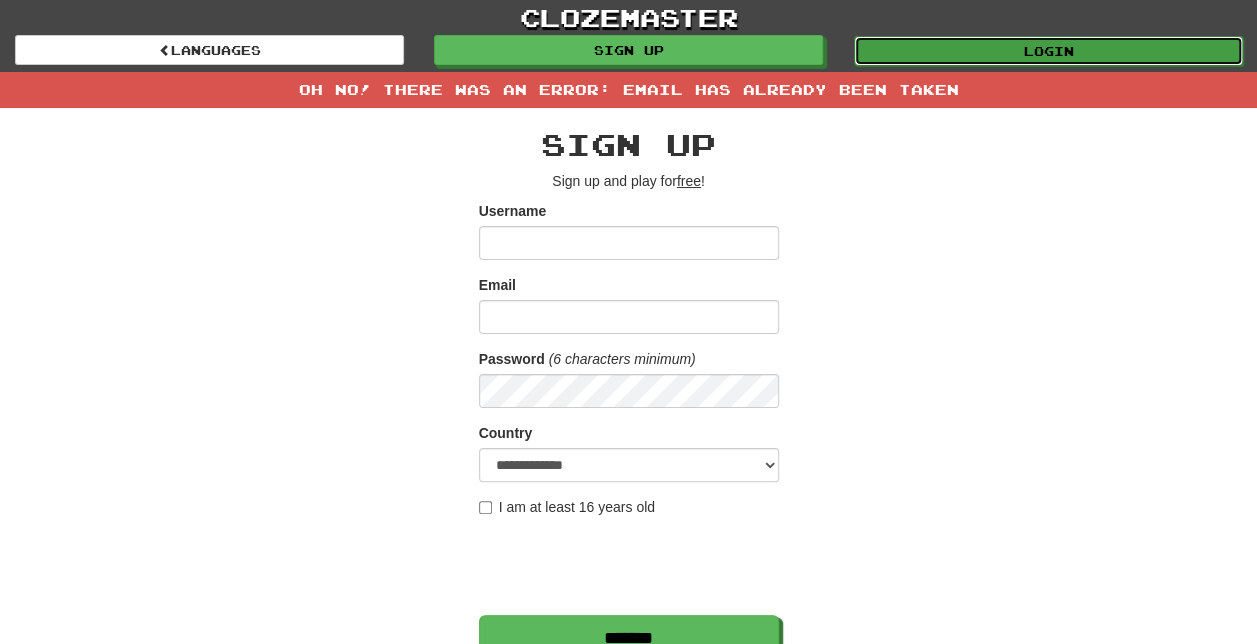 click on "Login" at bounding box center [1048, 51] 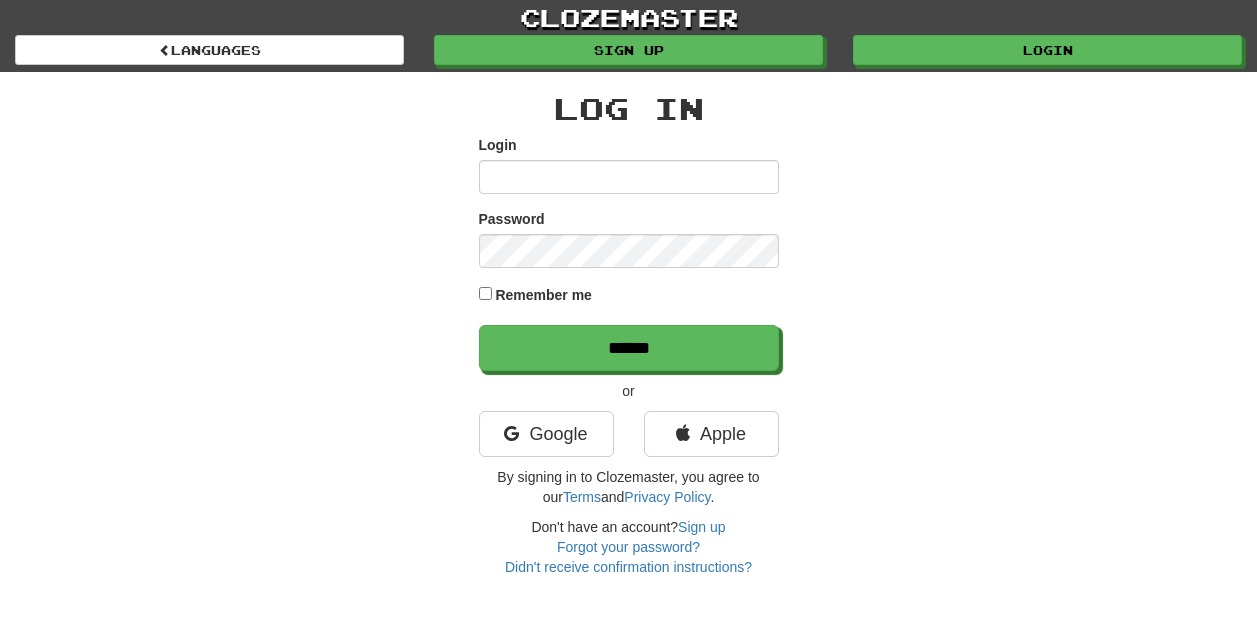 scroll, scrollTop: 0, scrollLeft: 0, axis: both 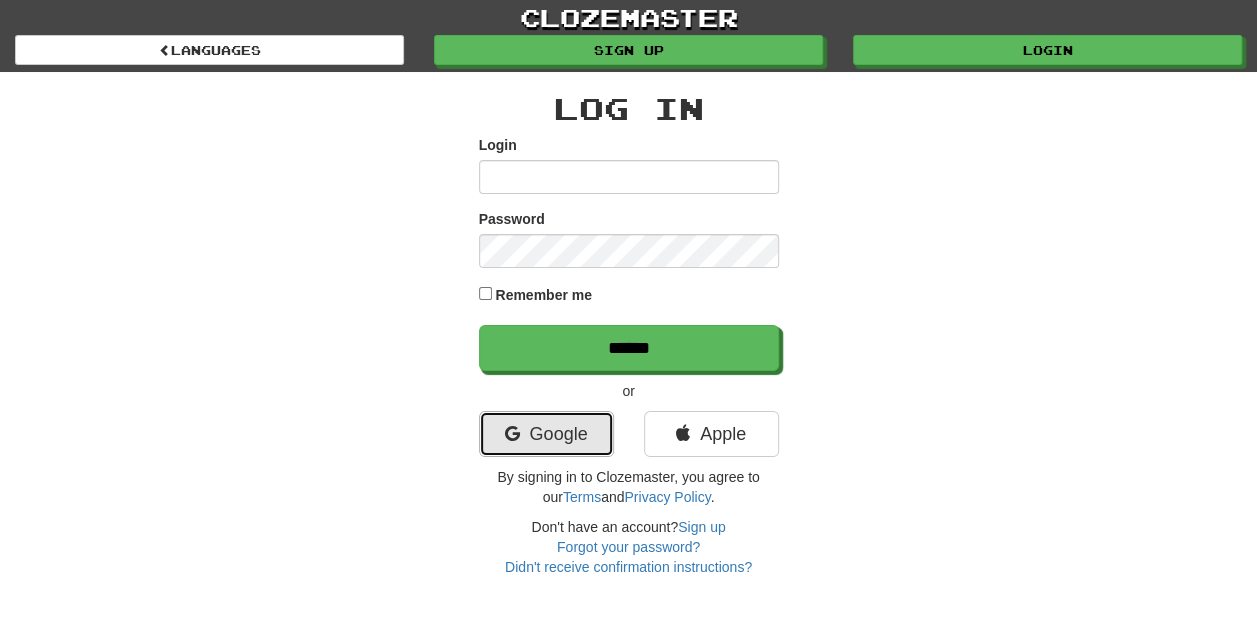 click on "Google" at bounding box center [546, 434] 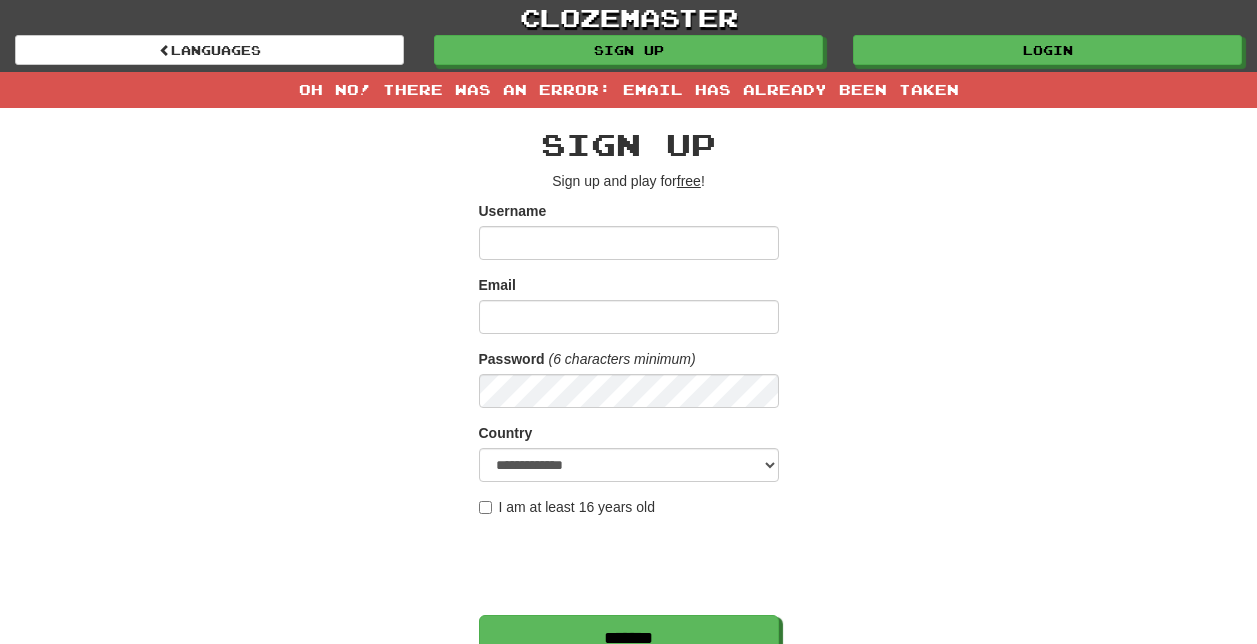 scroll, scrollTop: 0, scrollLeft: 0, axis: both 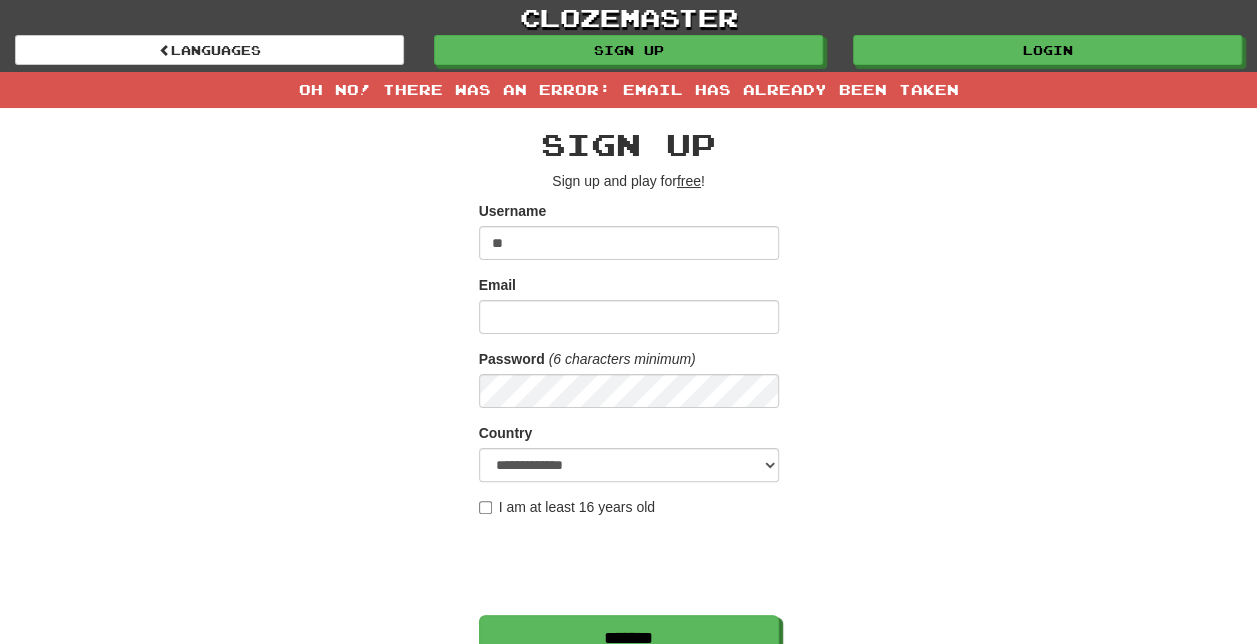 type on "*" 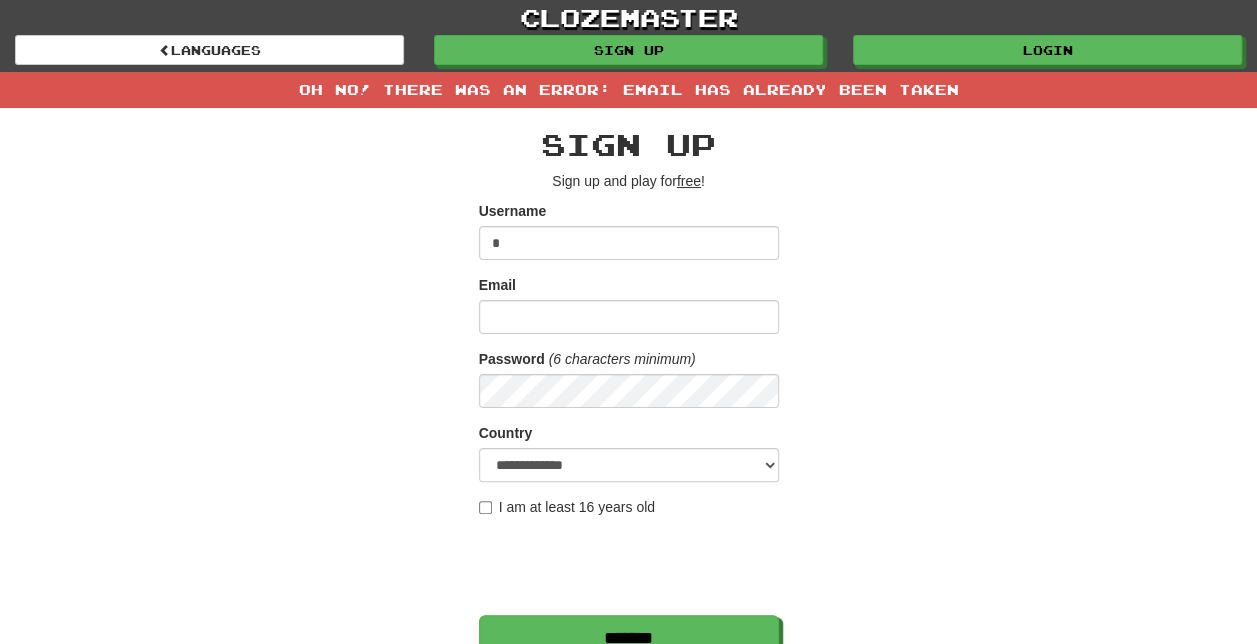 type 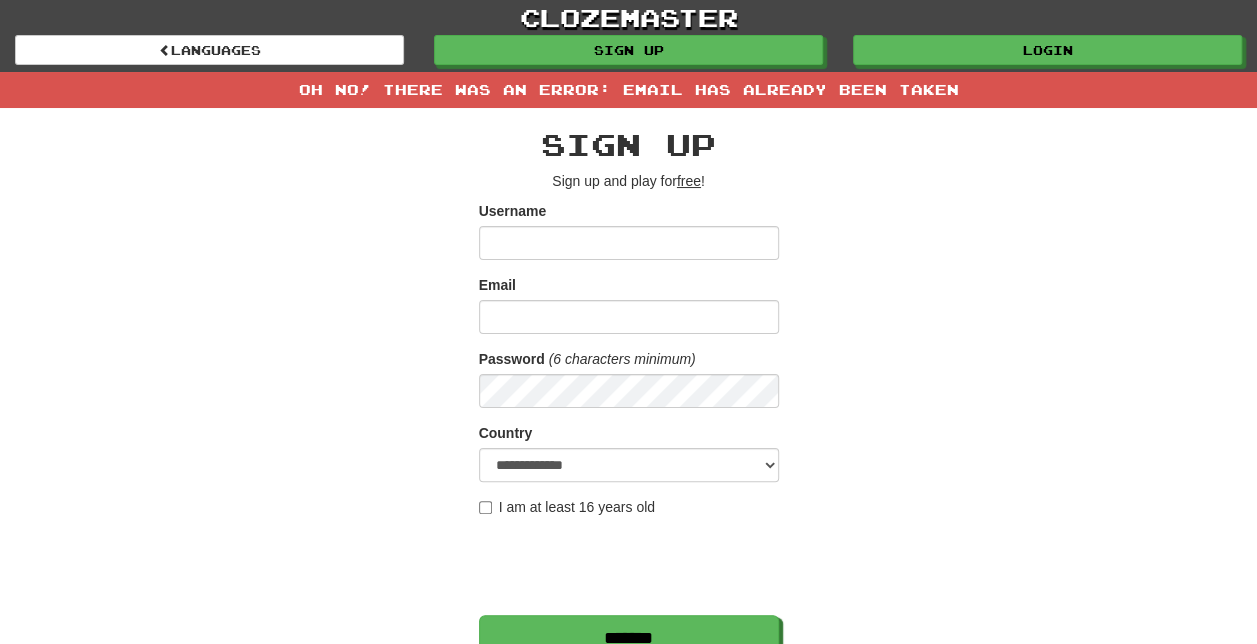 scroll, scrollTop: 47, scrollLeft: 0, axis: vertical 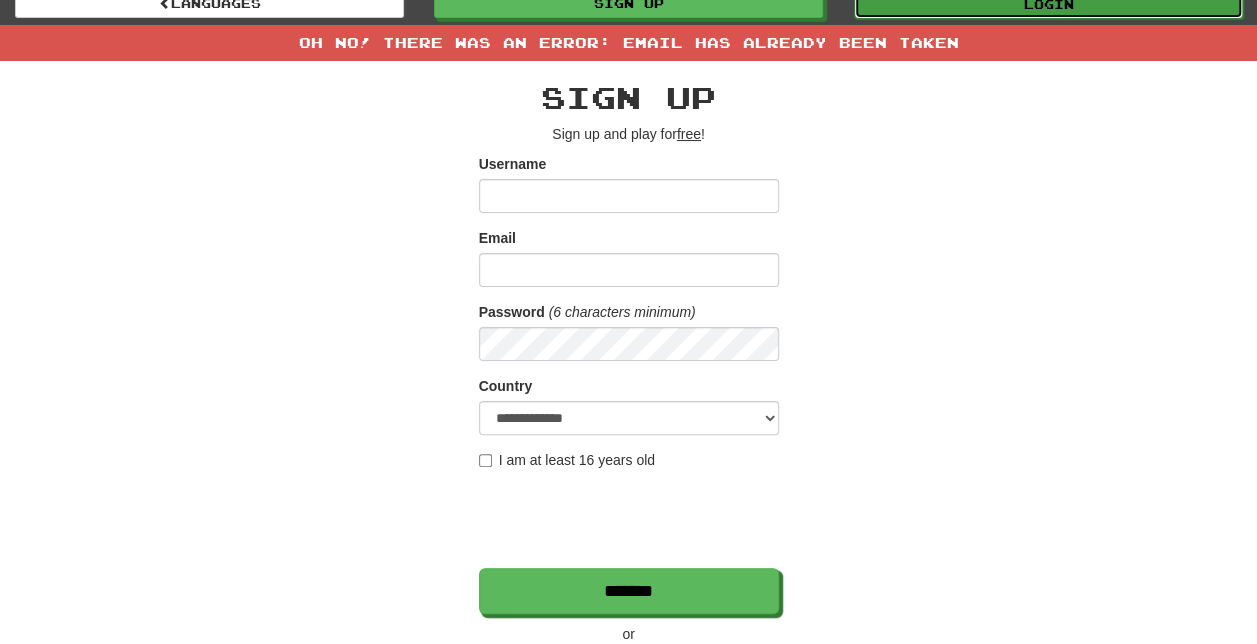 click on "Login" at bounding box center [1048, 4] 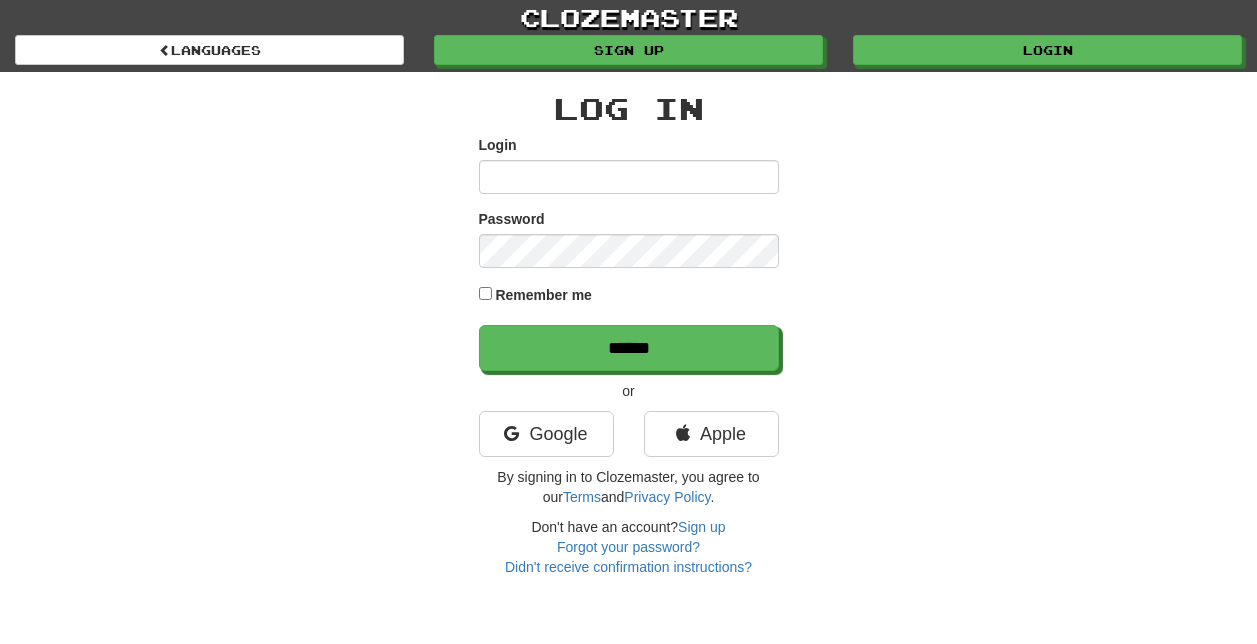 scroll, scrollTop: 0, scrollLeft: 0, axis: both 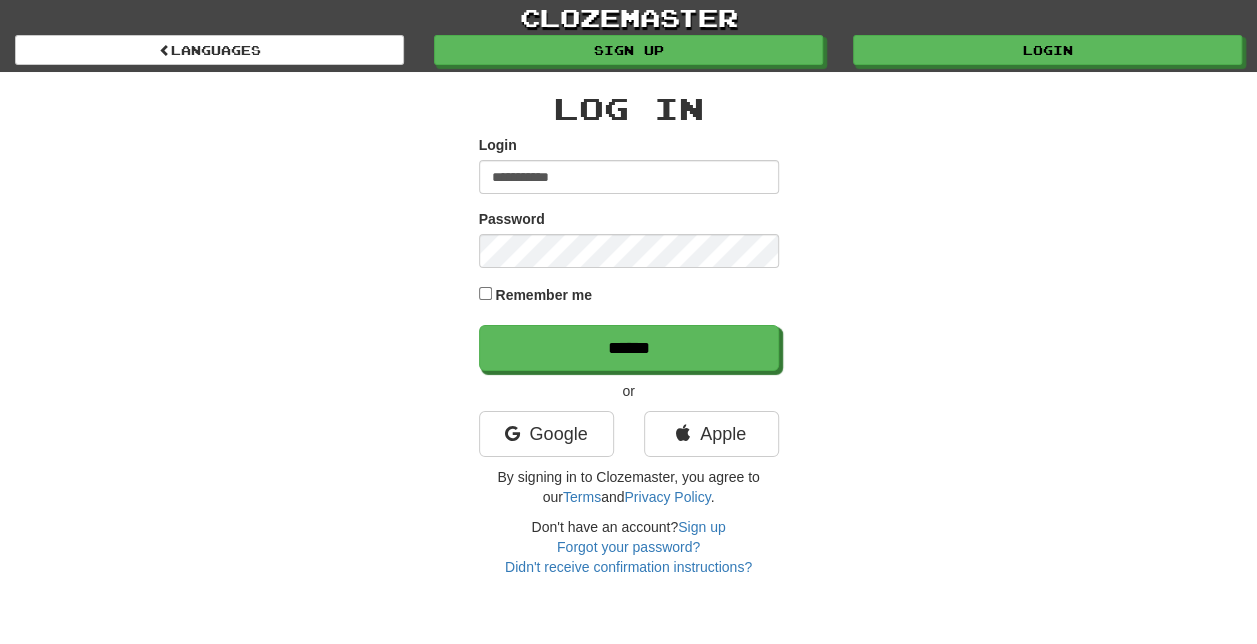 type on "**********" 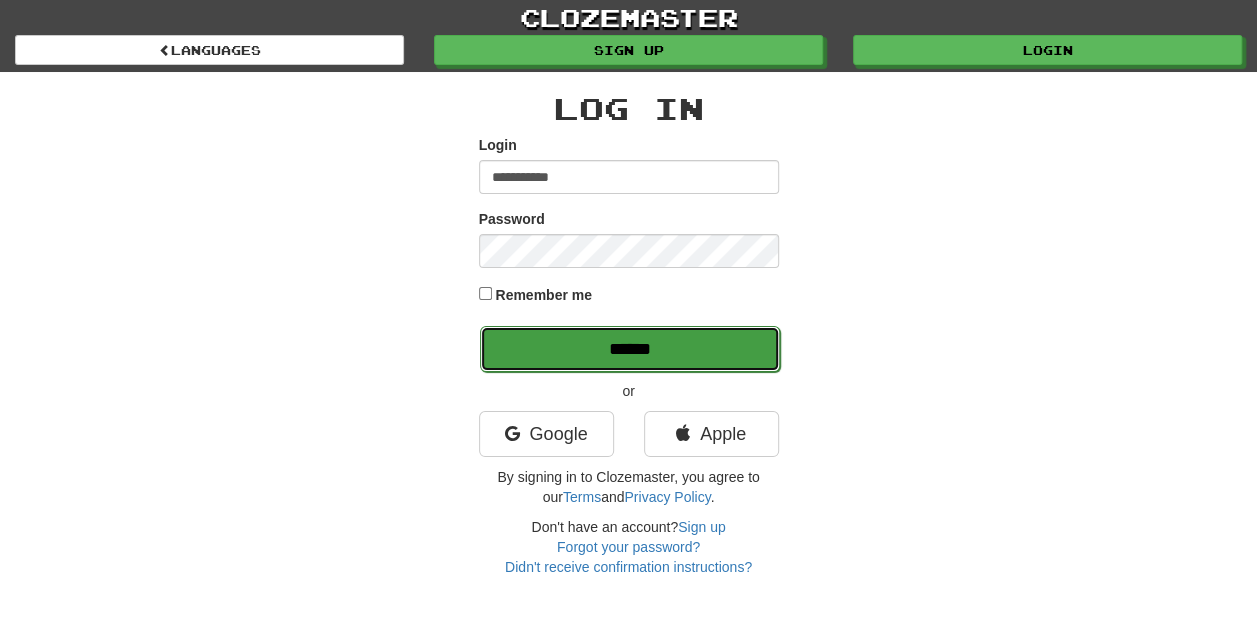 click on "******" at bounding box center (630, 349) 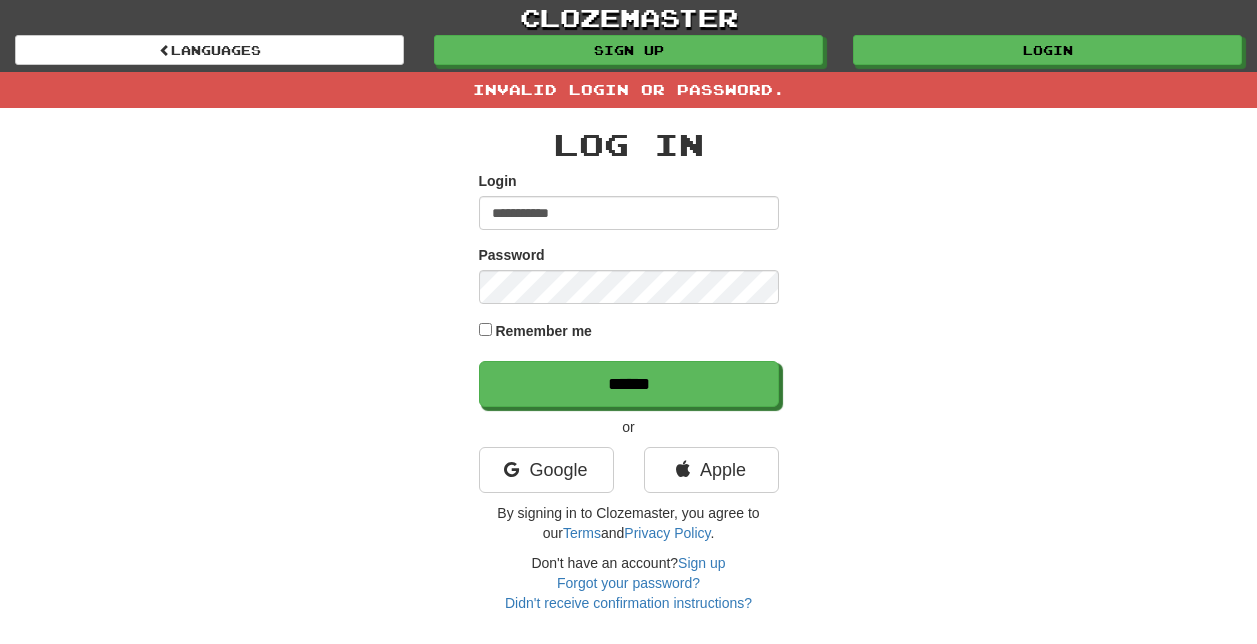 scroll, scrollTop: 0, scrollLeft: 0, axis: both 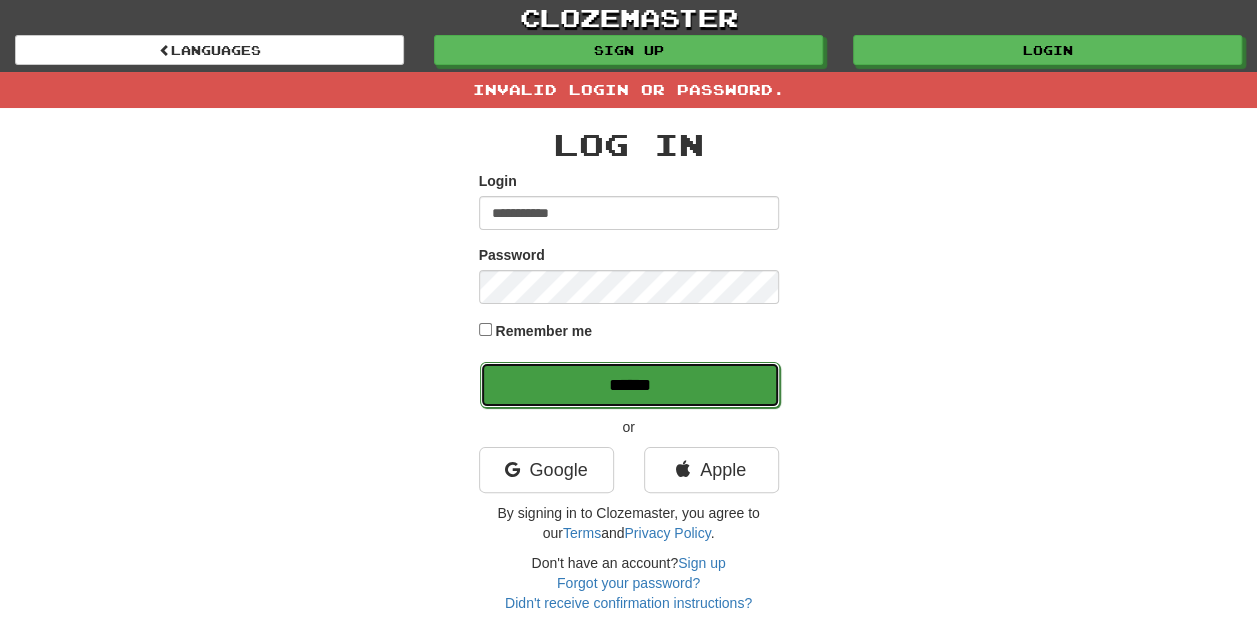 click on "******" at bounding box center [630, 385] 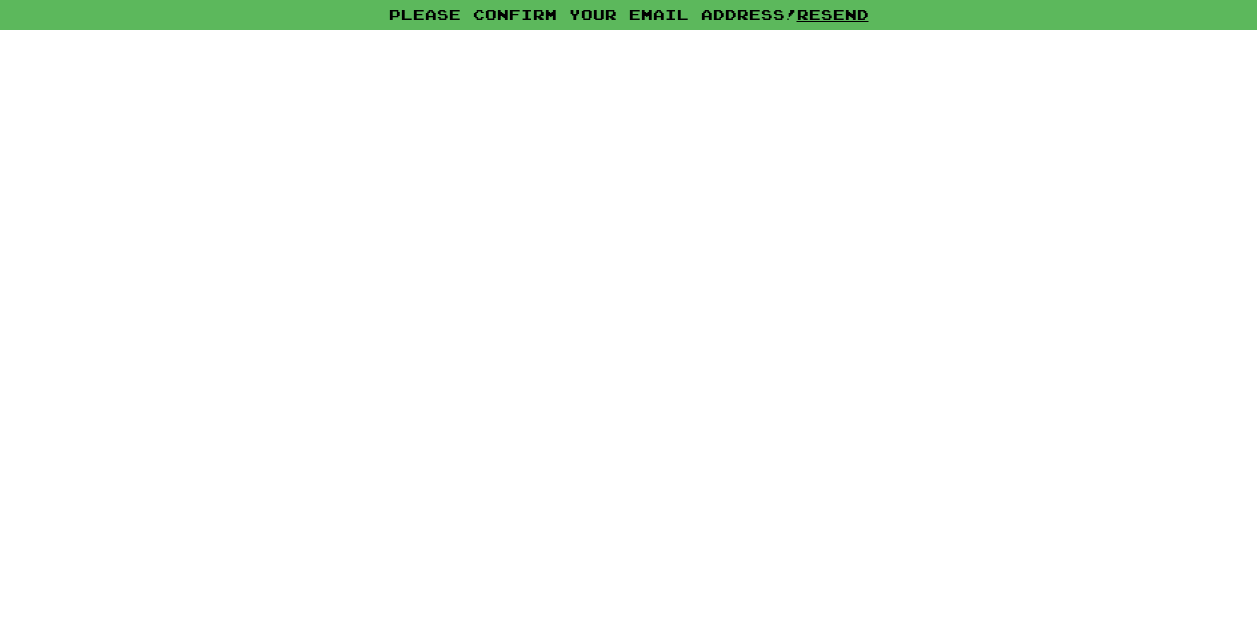 scroll, scrollTop: 0, scrollLeft: 0, axis: both 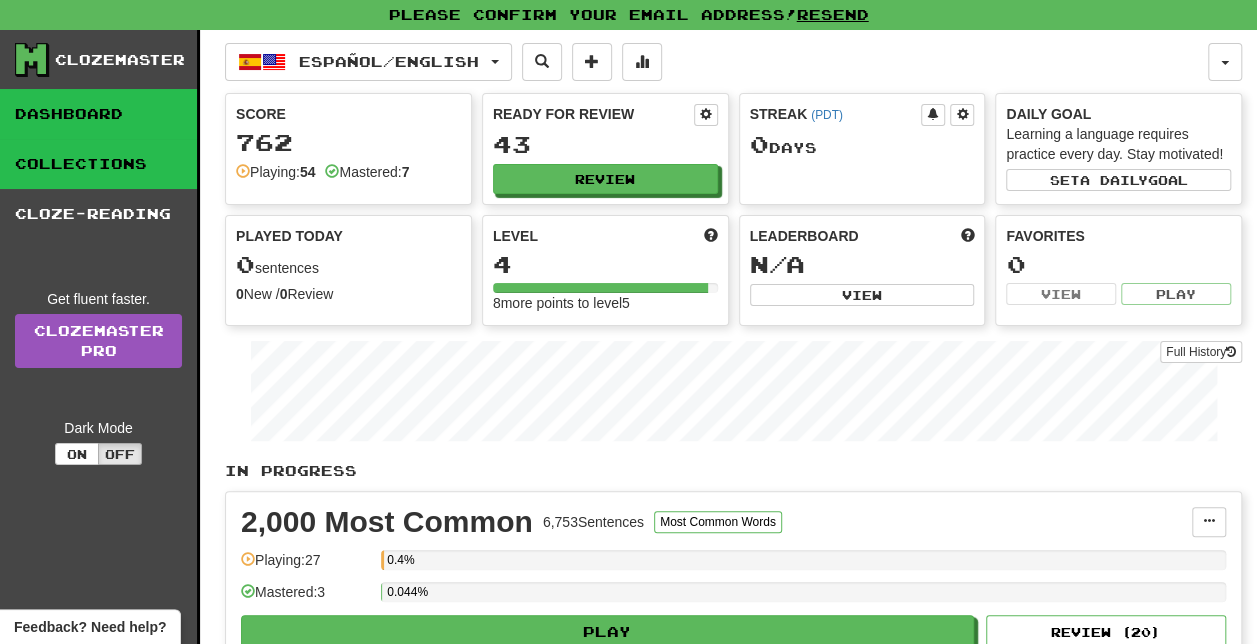 click on "Collections" at bounding box center [98, 164] 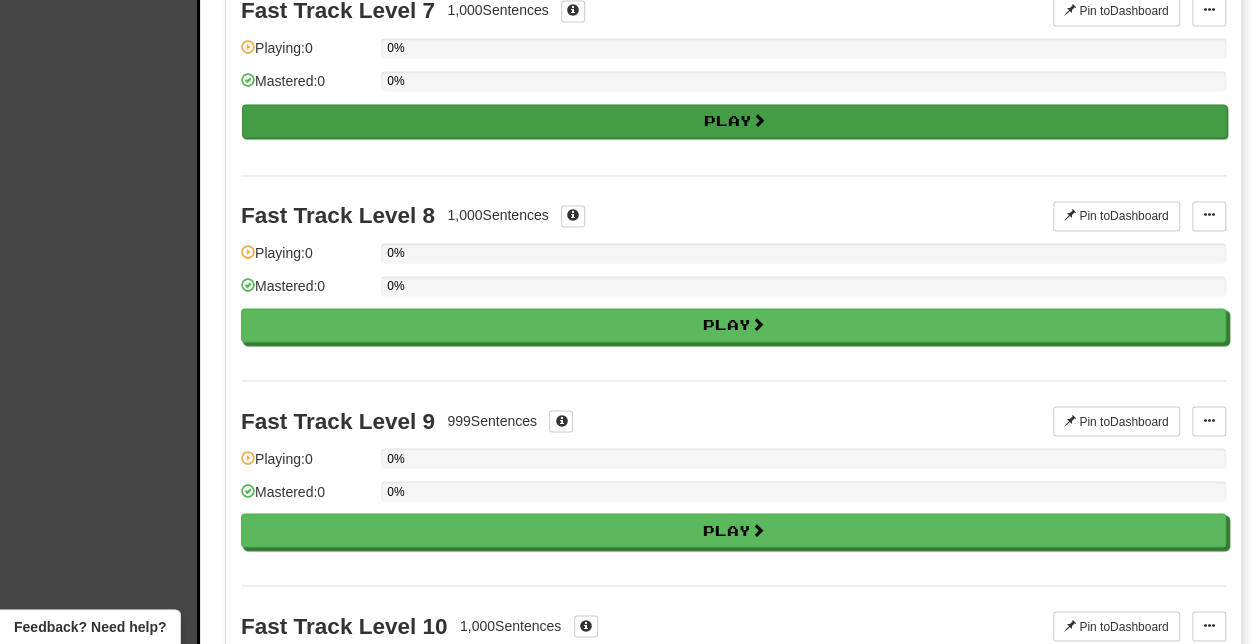 scroll, scrollTop: 1487, scrollLeft: 0, axis: vertical 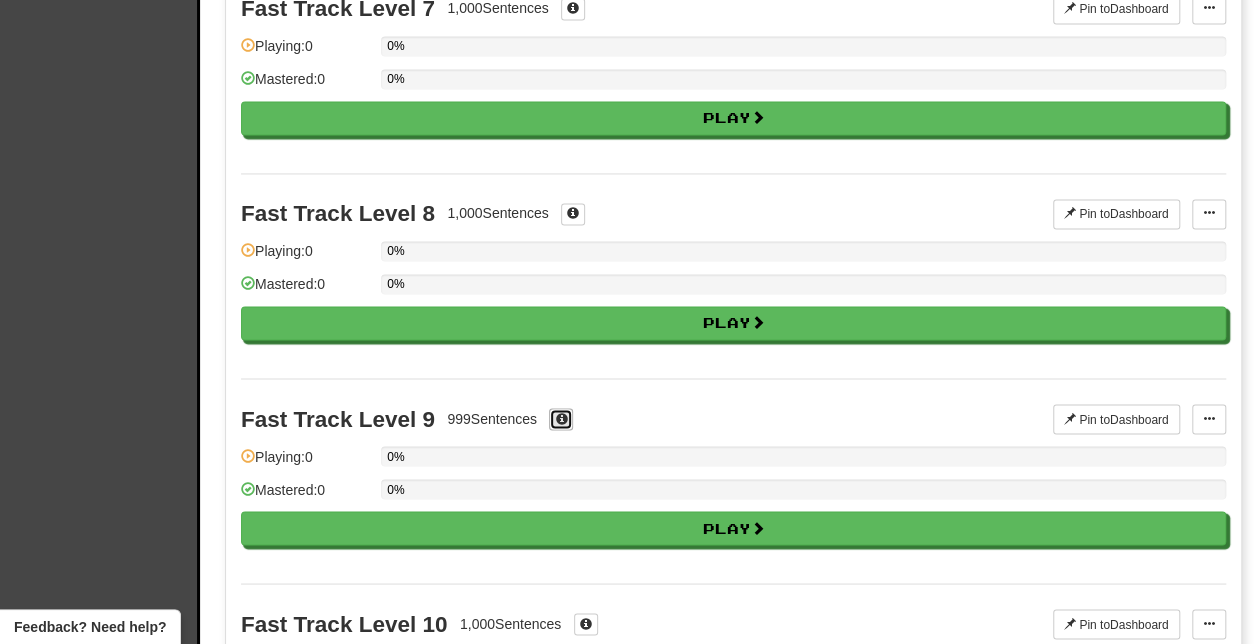 click at bounding box center (561, 418) 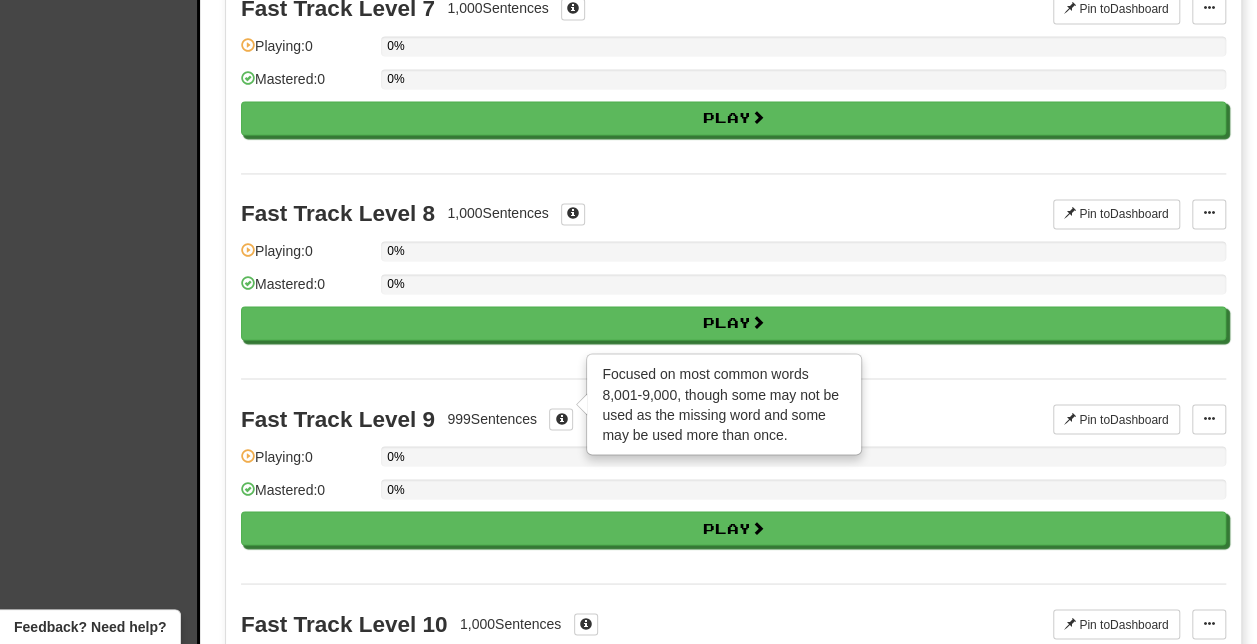 click on "Fast Track Level 9 999  Sentences × Focused on most common words 8,001-9,000, though some may not be used as the missing word and some may be used more than once.   Pin to  Dashboard   Pin to  Dashboard Manage Sentences  Playing:  0 0%  Mastered:  0 0% Play" at bounding box center [733, 480] 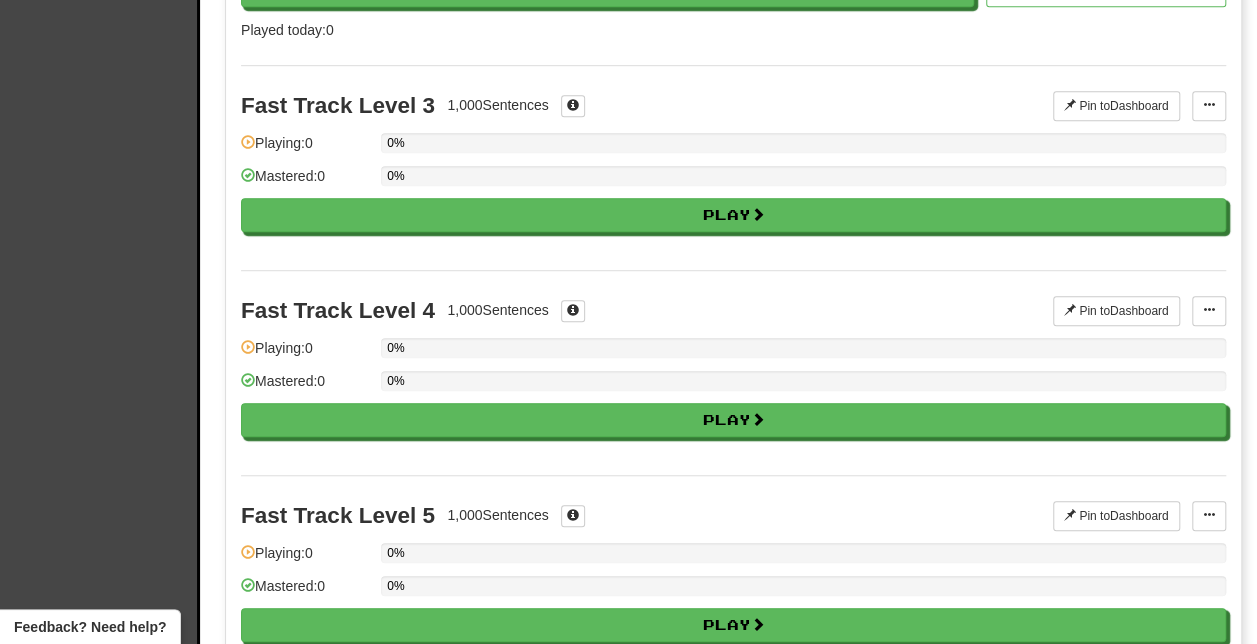 scroll, scrollTop: 552, scrollLeft: 0, axis: vertical 